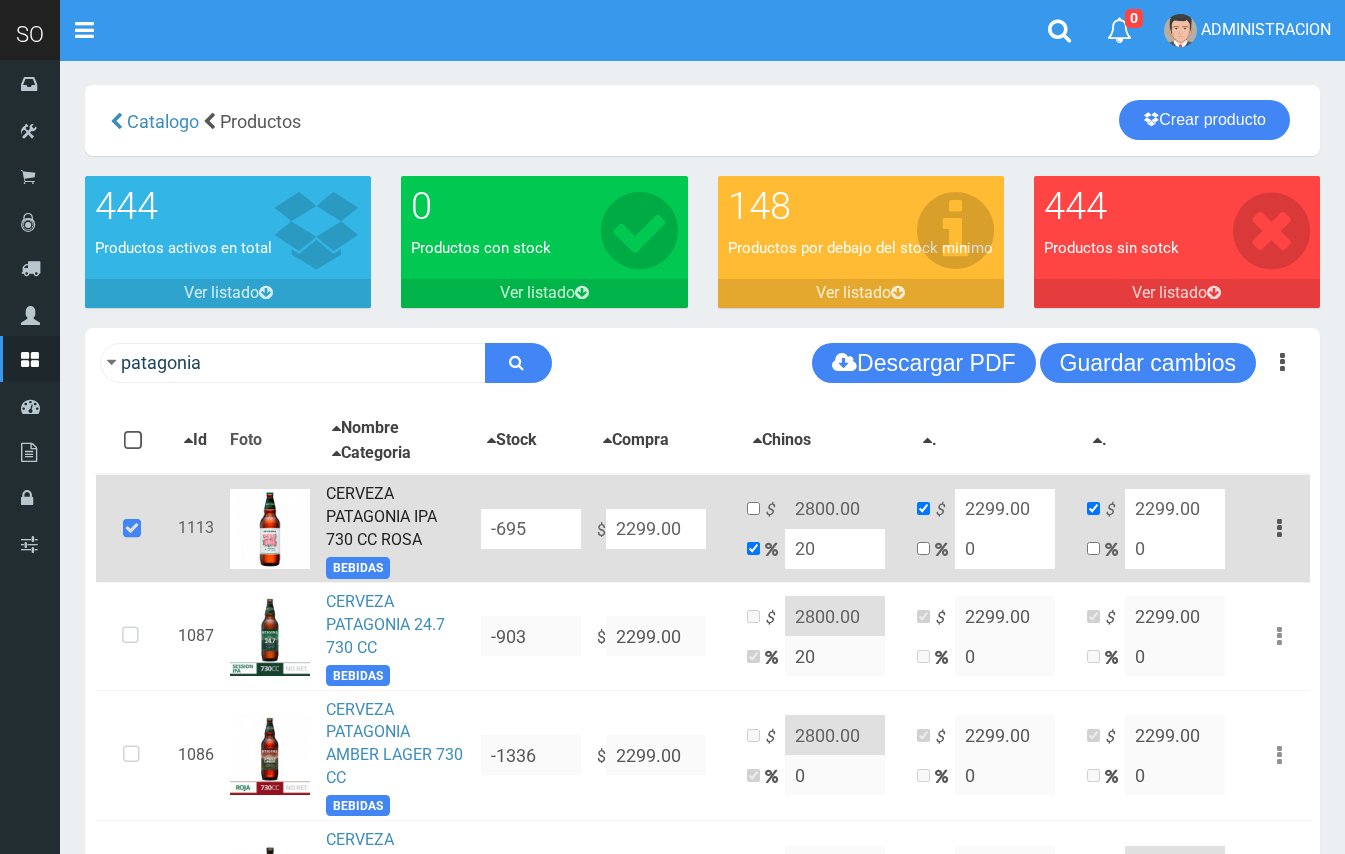 scroll, scrollTop: 0, scrollLeft: 0, axis: both 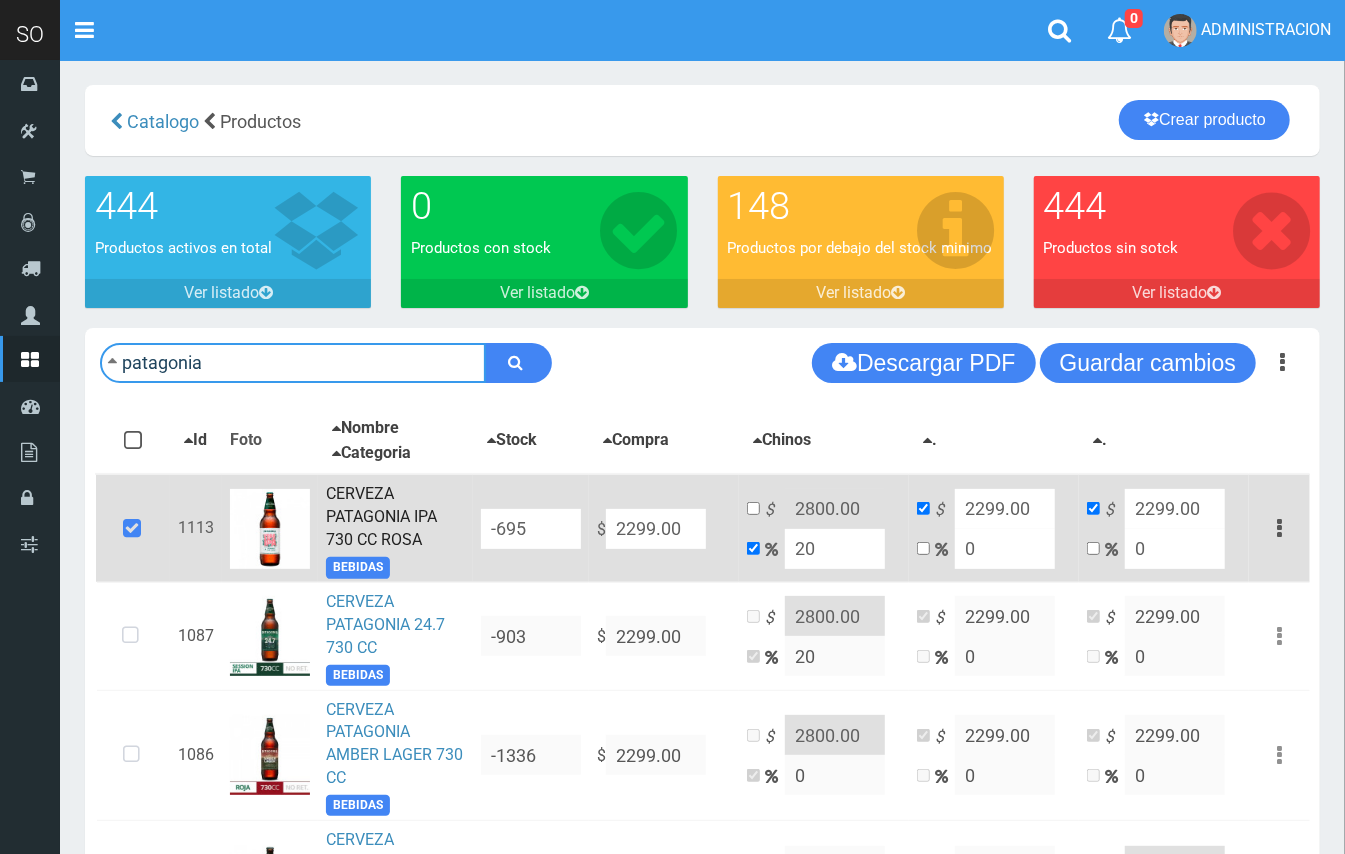 click on "patagonia" at bounding box center (293, 363) 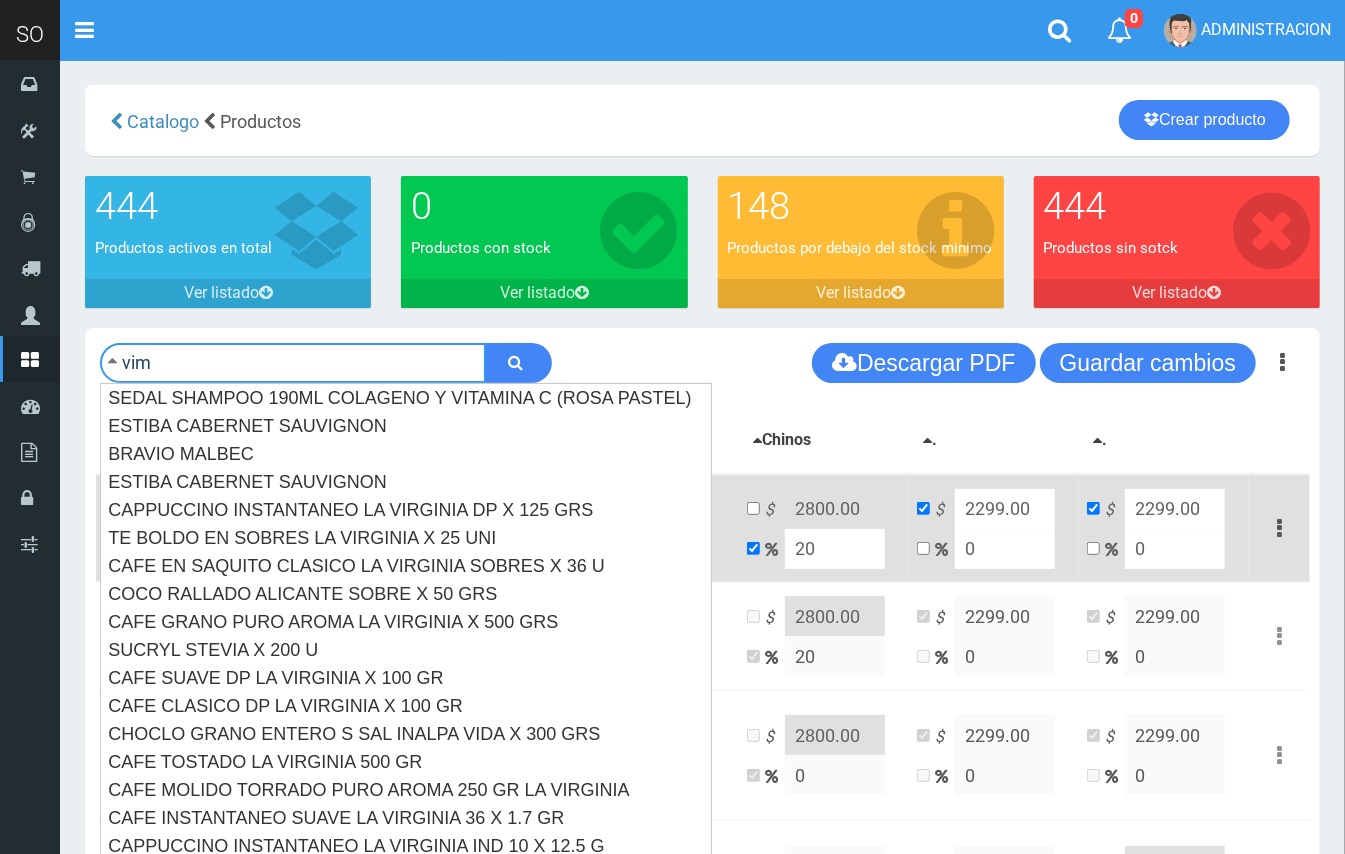 type on "vim" 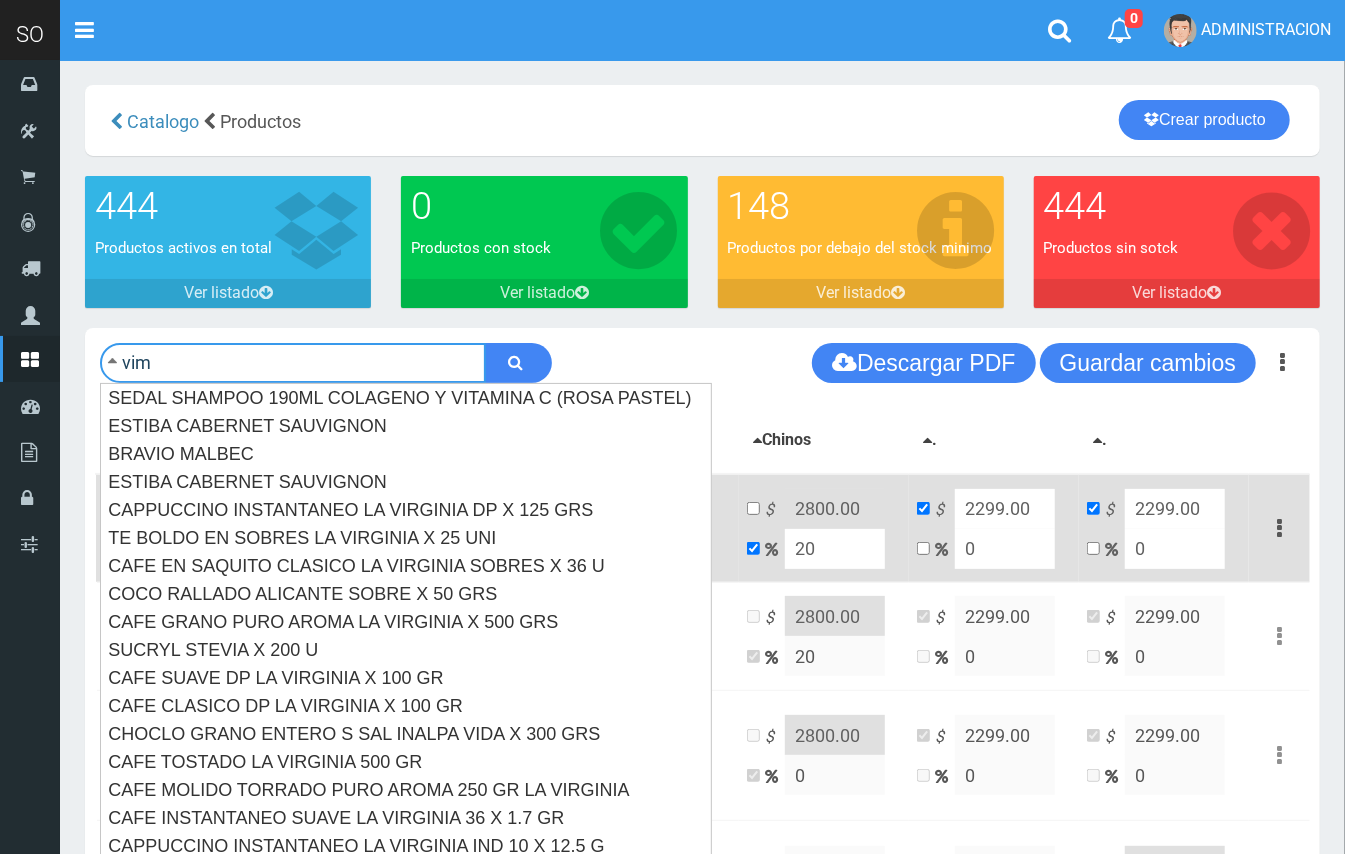 click at bounding box center (518, 363) 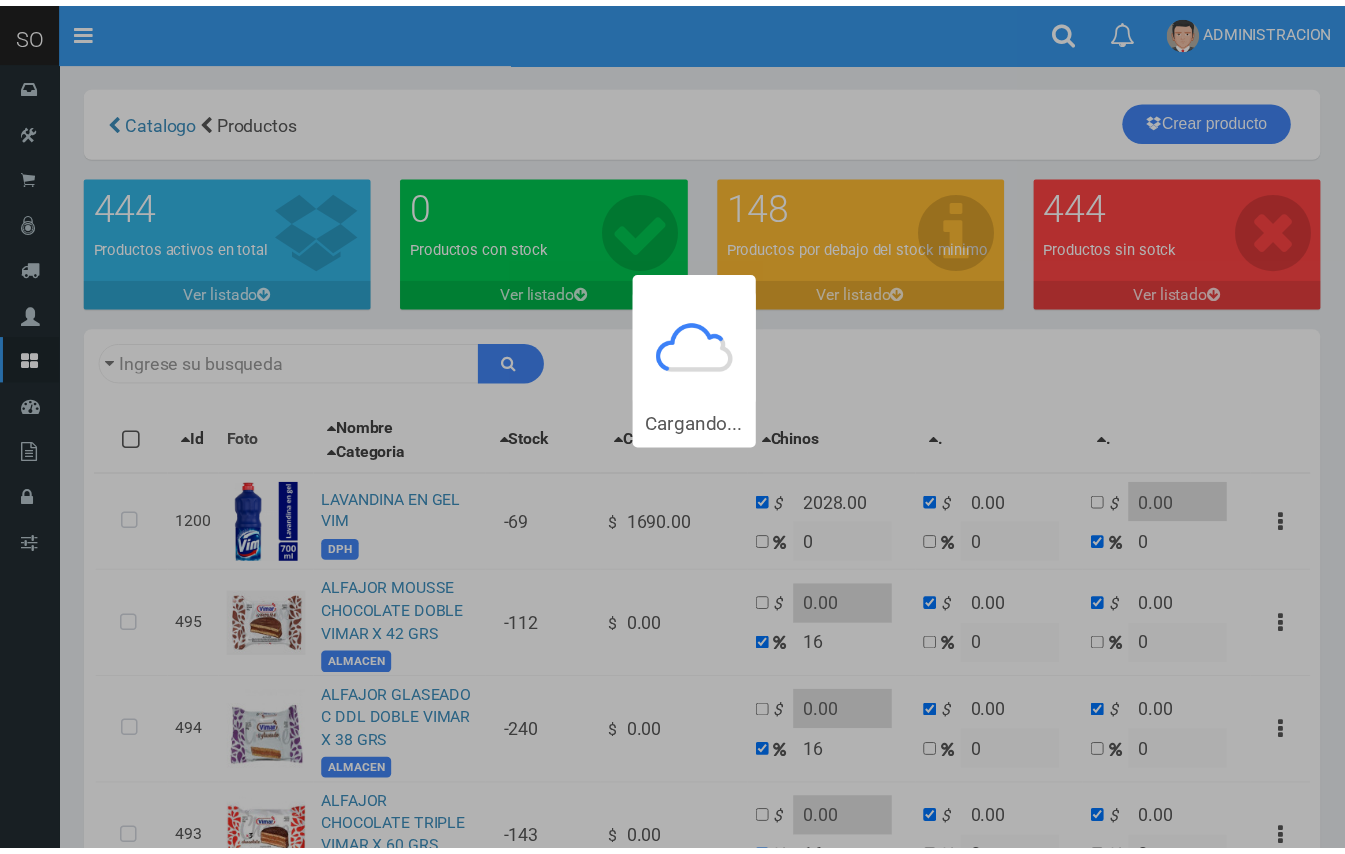 scroll, scrollTop: 0, scrollLeft: 0, axis: both 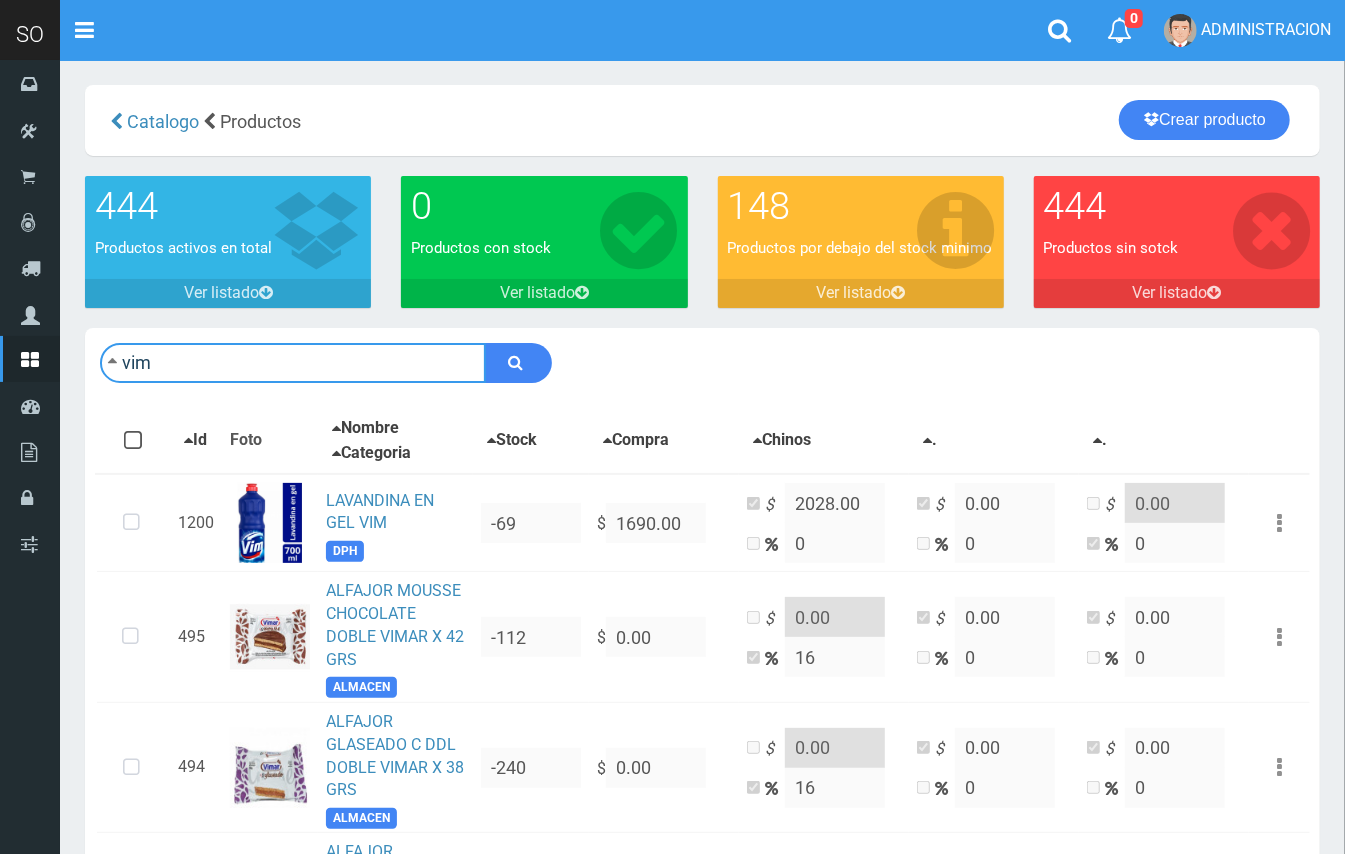 click on "vim" at bounding box center [293, 363] 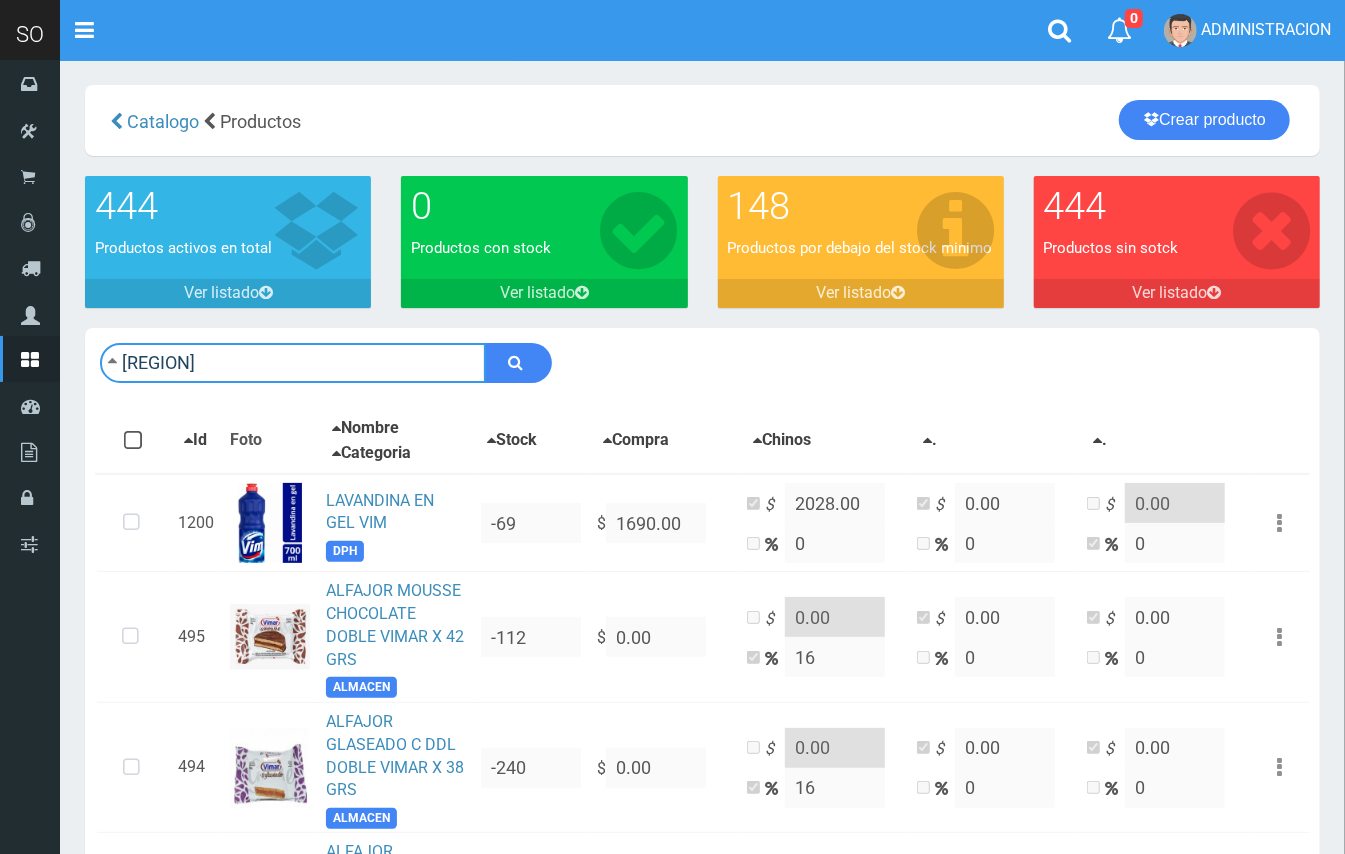 type on "patagonia" 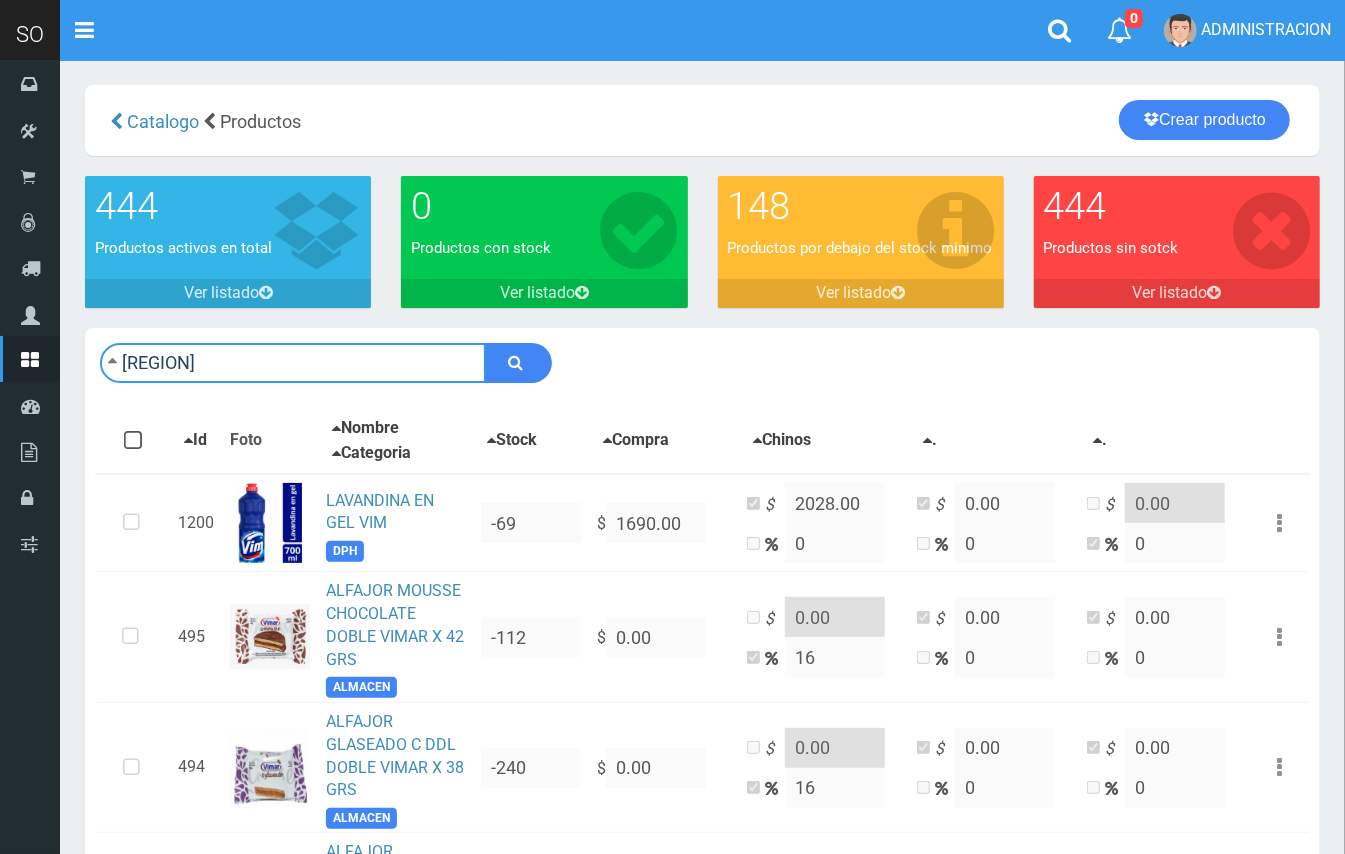 click at bounding box center (518, 363) 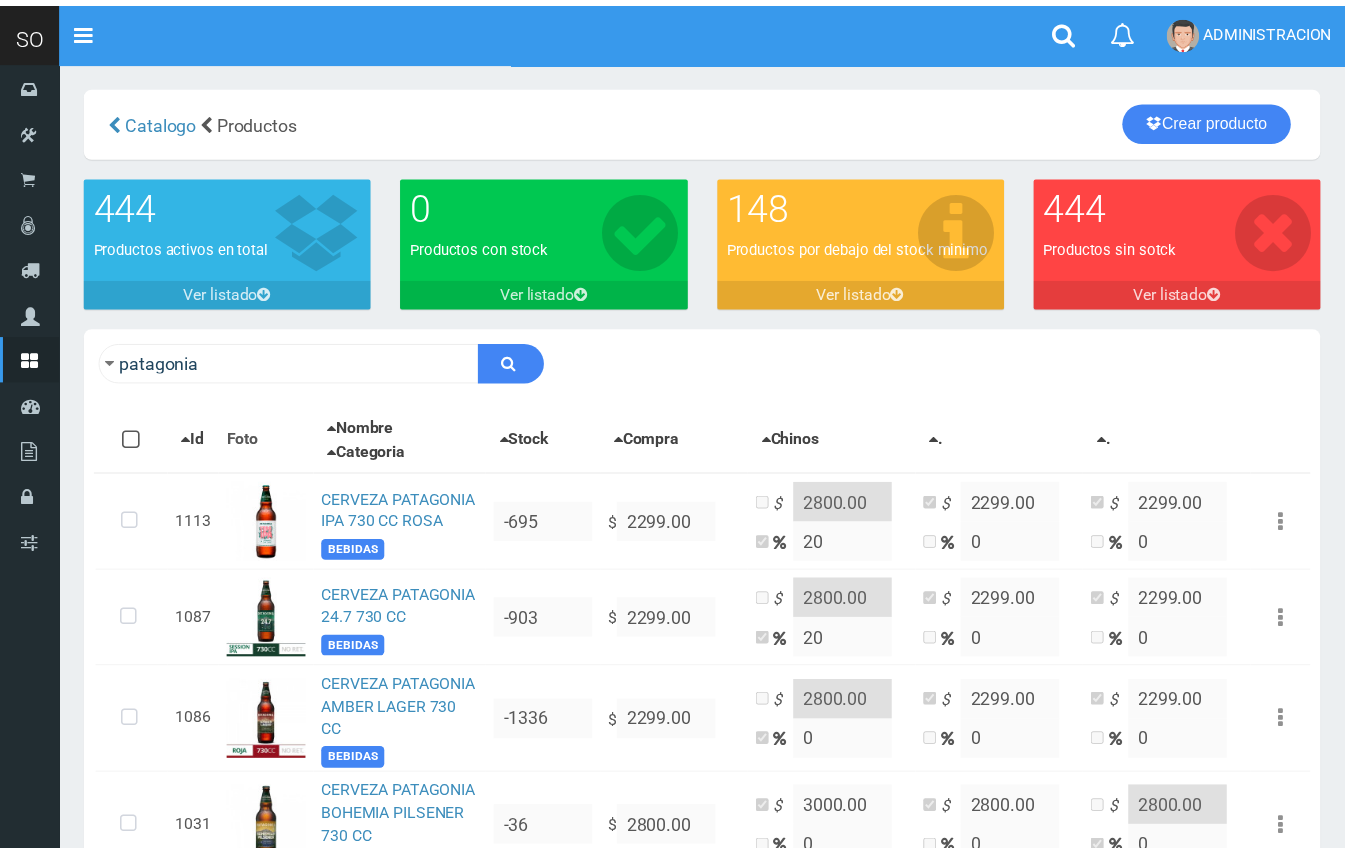 scroll, scrollTop: 0, scrollLeft: 0, axis: both 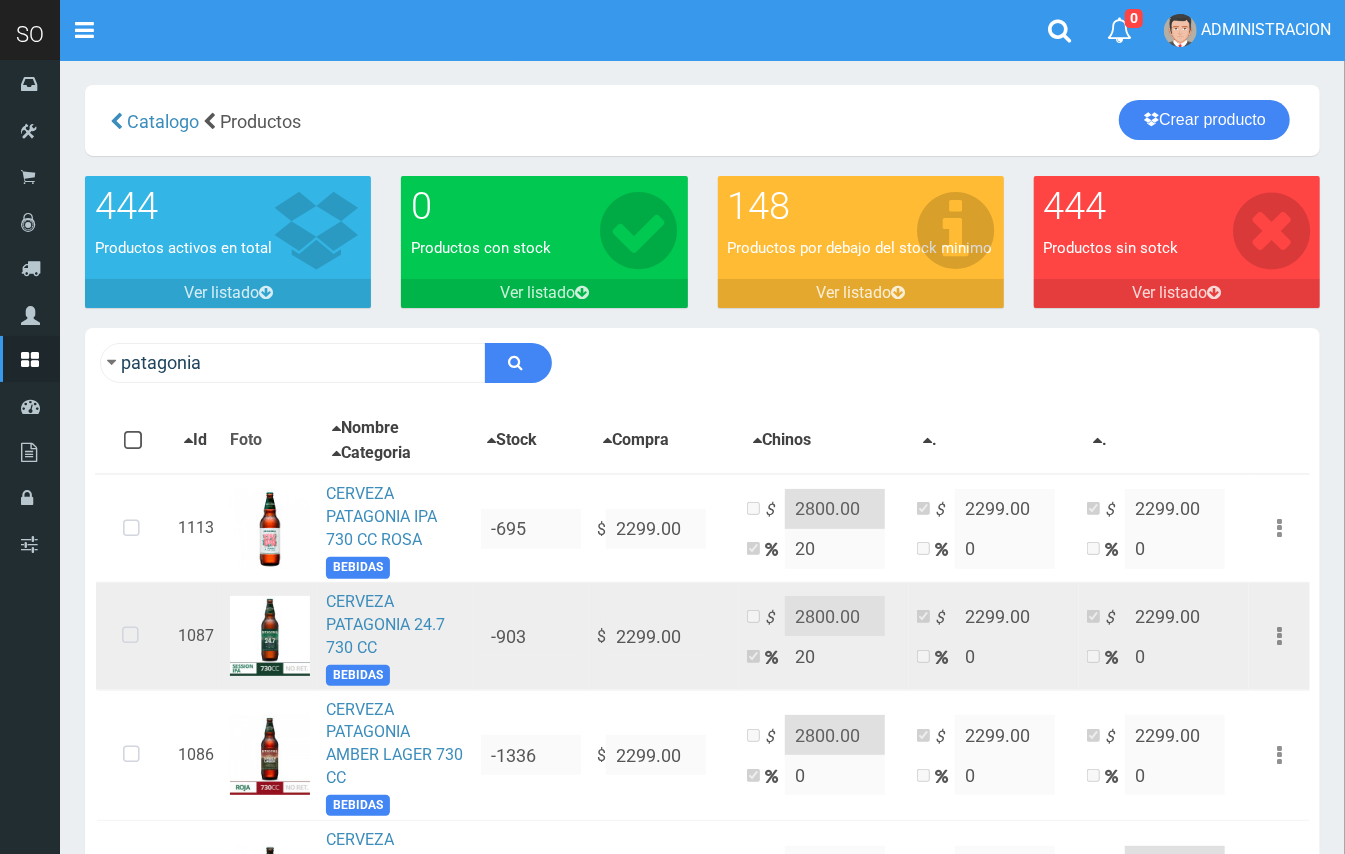 click at bounding box center [130, 636] 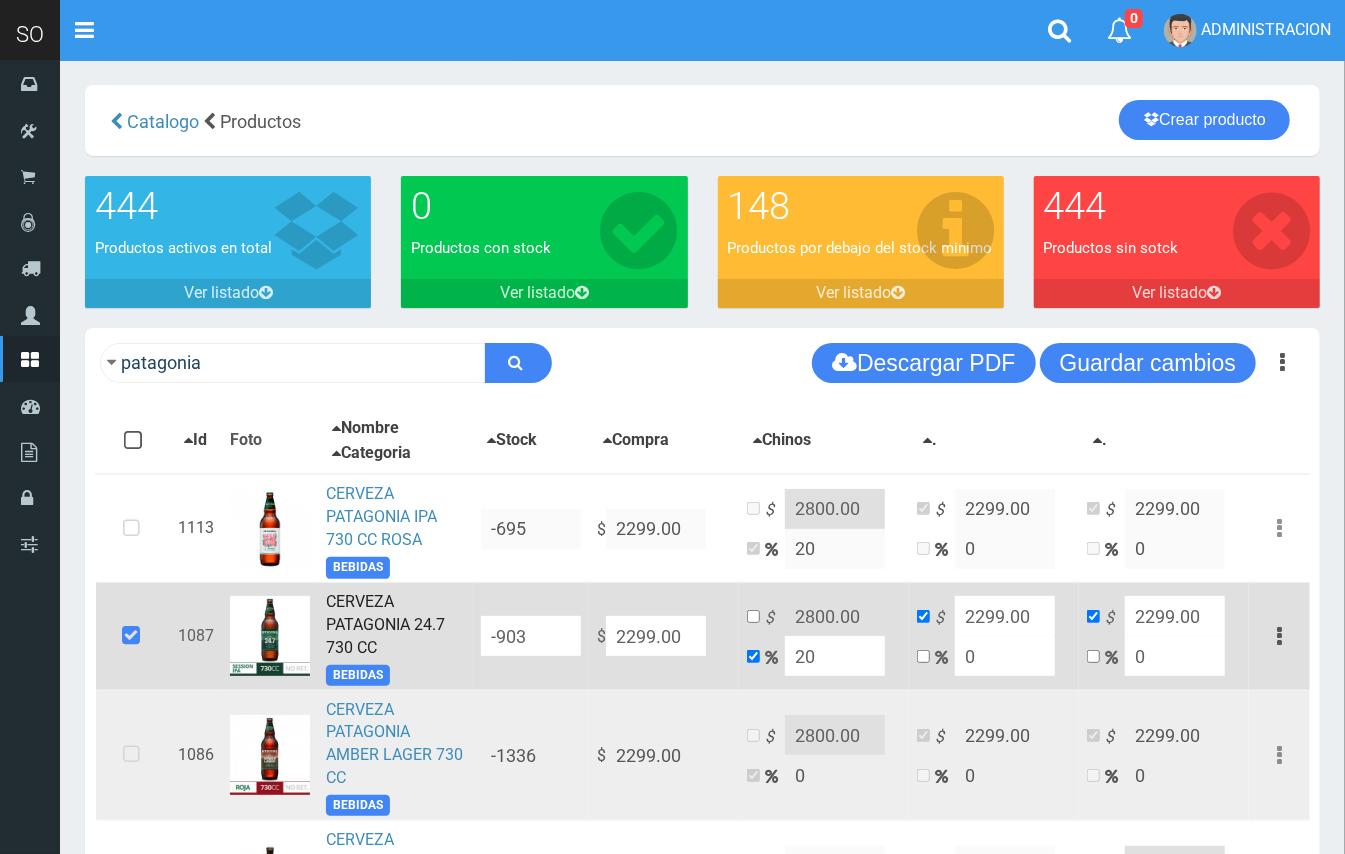 click at bounding box center [131, 755] 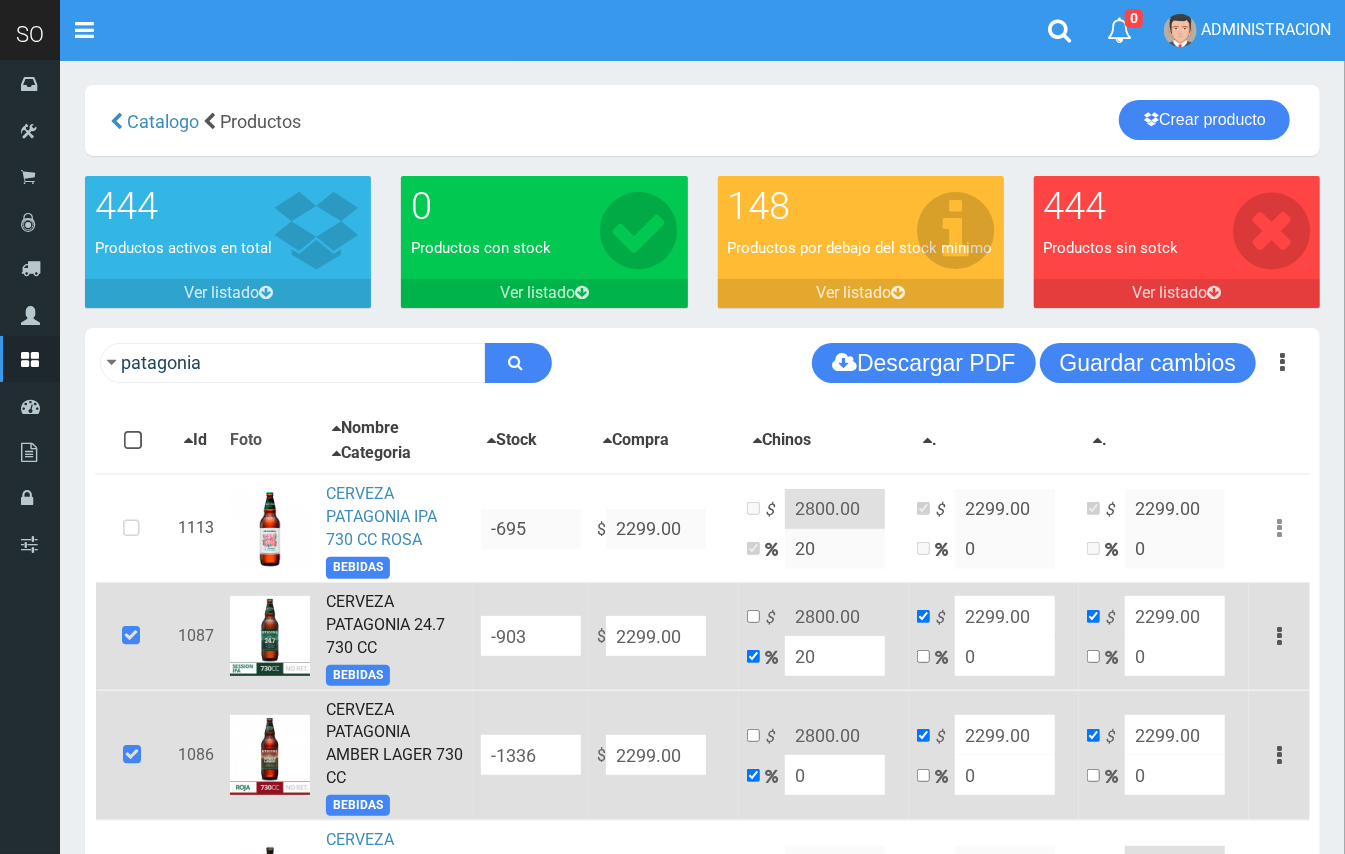 drag, startPoint x: 689, startPoint y: 636, endPoint x: 548, endPoint y: 625, distance: 141.42842 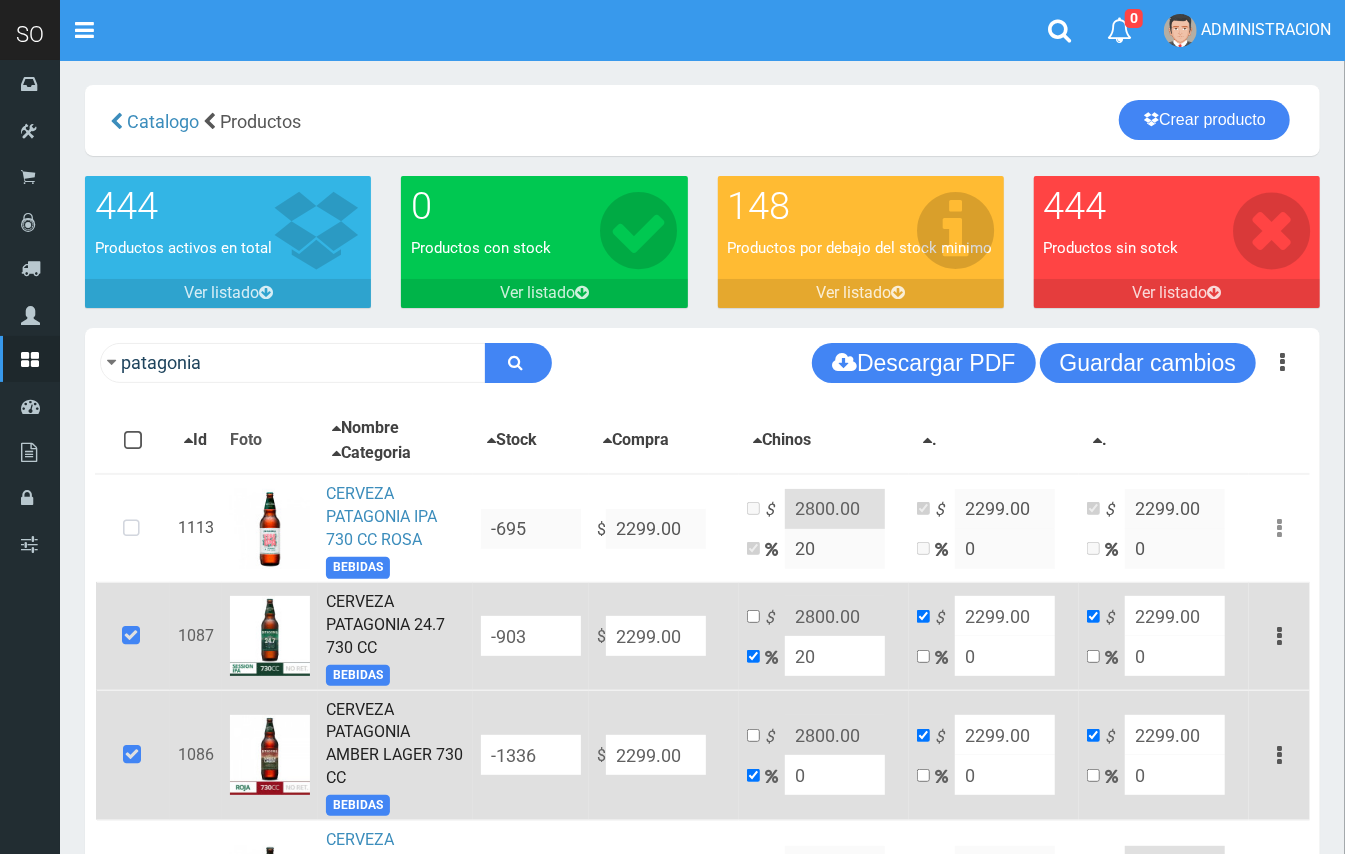 type on "2" 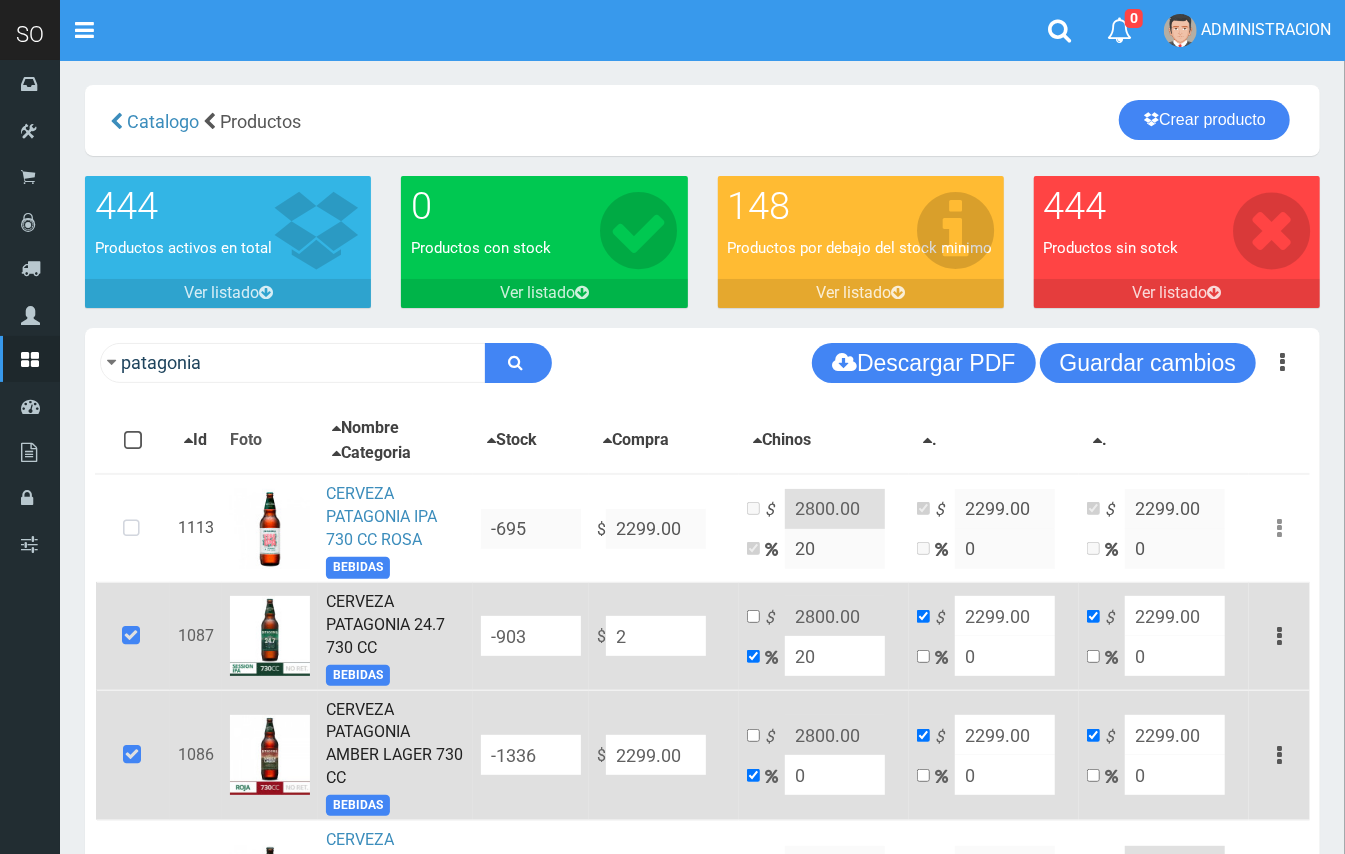 type on "2.4" 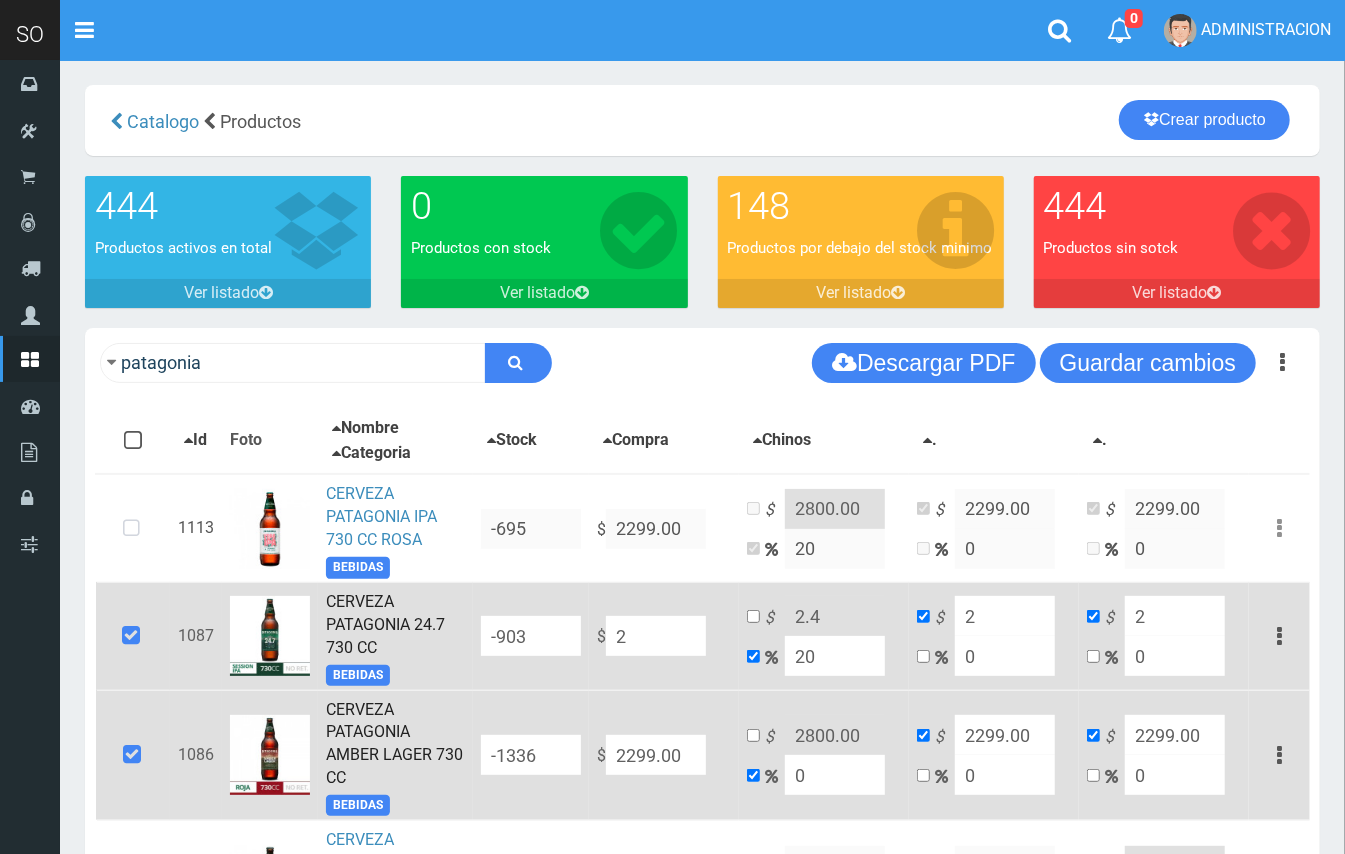 type on "29" 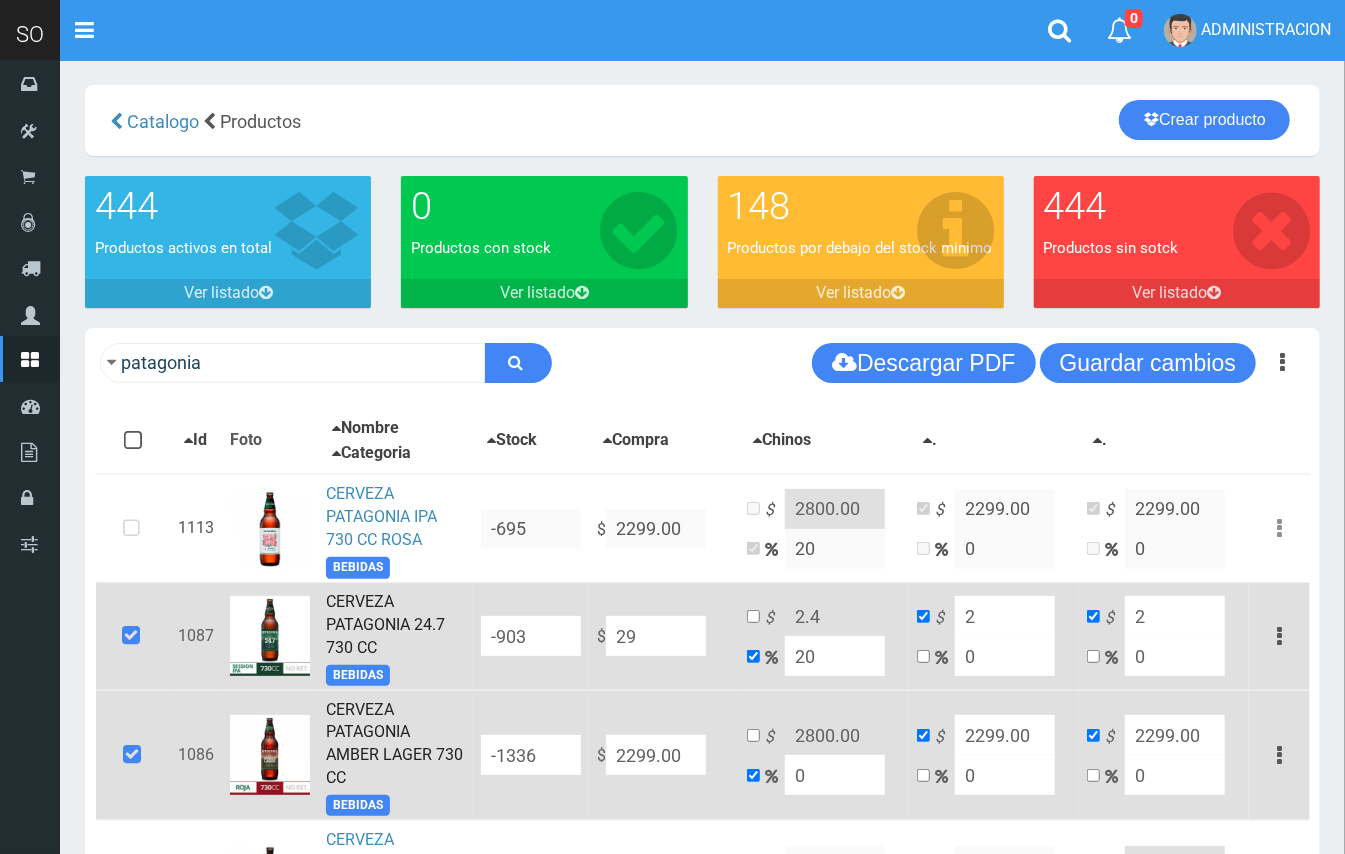 type on "34.8" 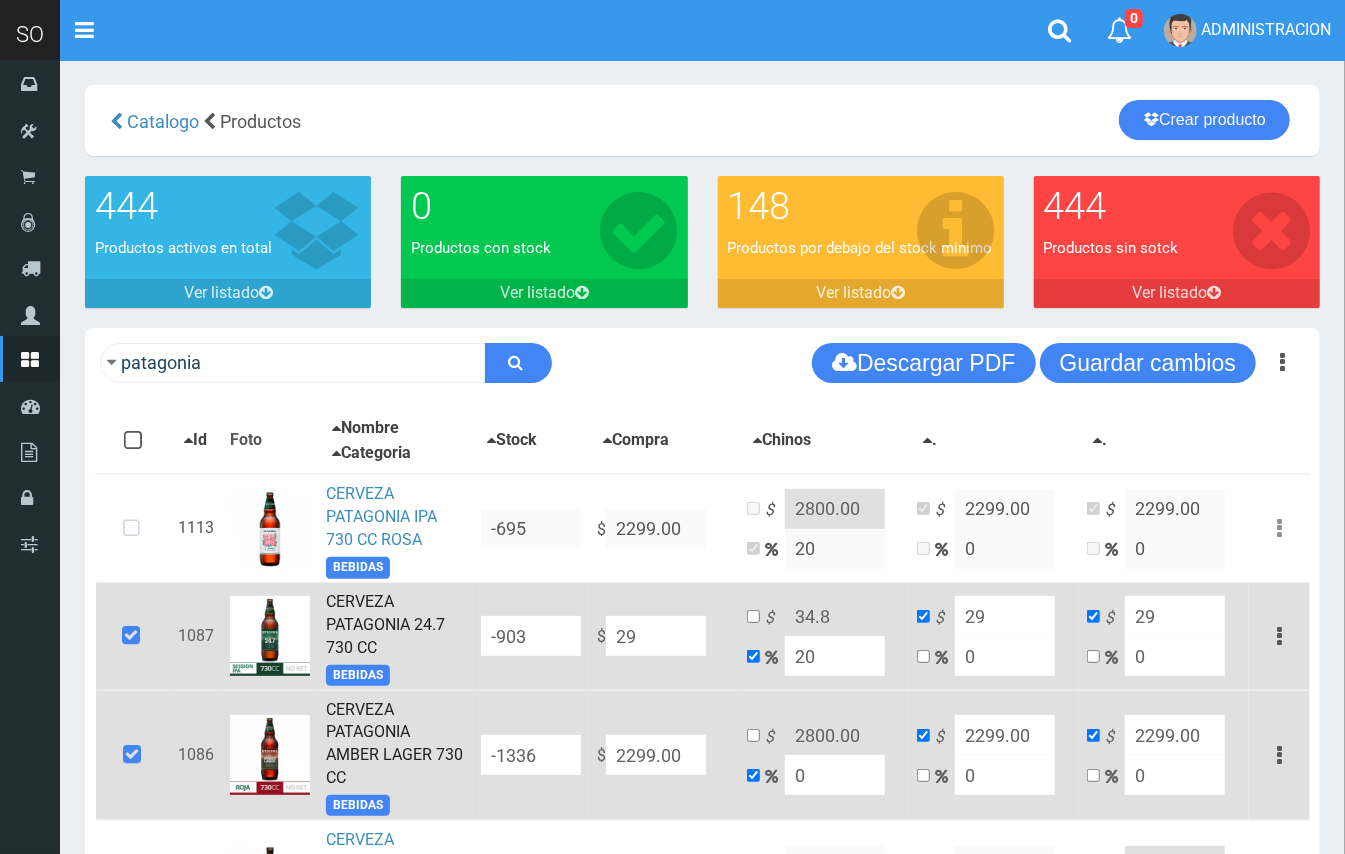 type on "299" 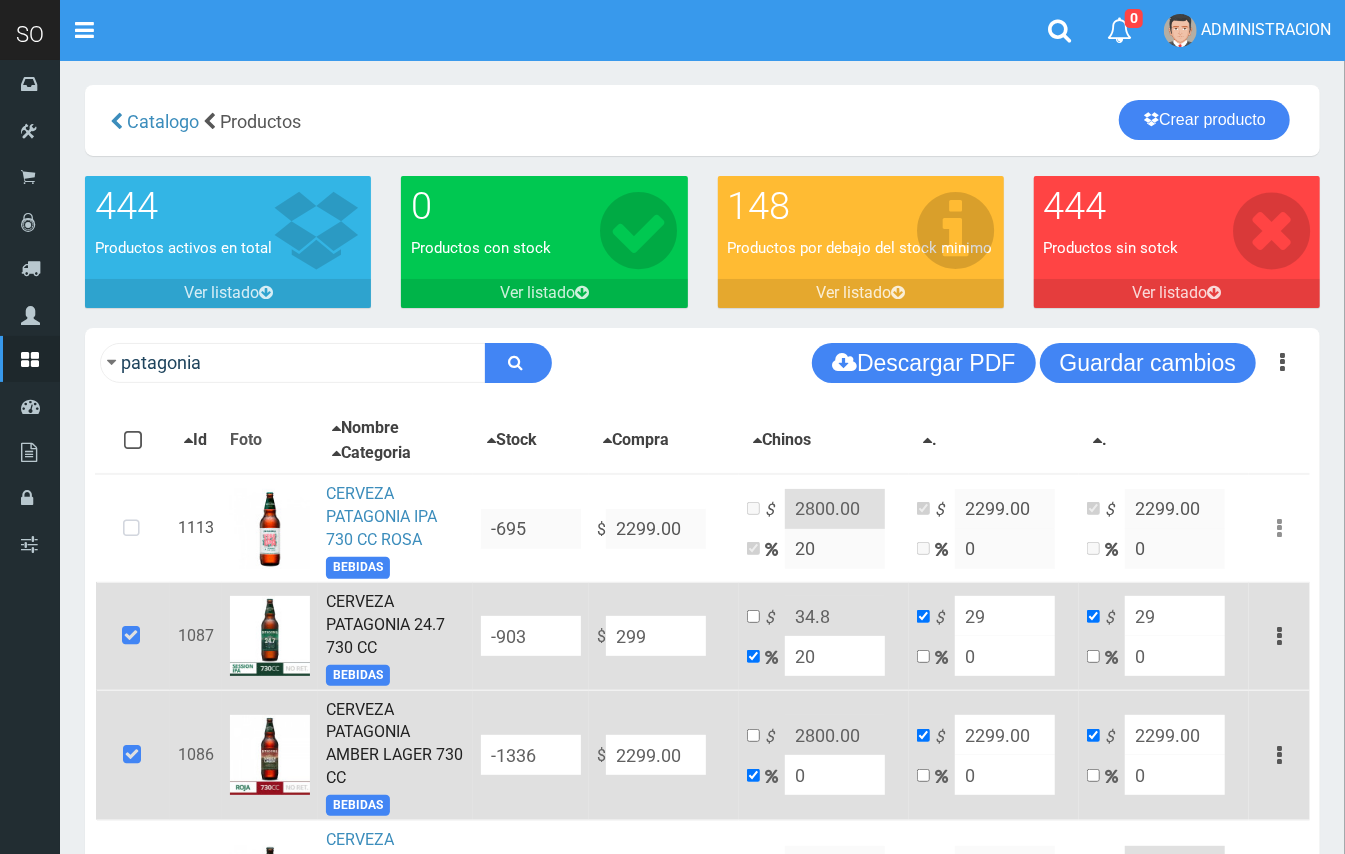 type on "358.8" 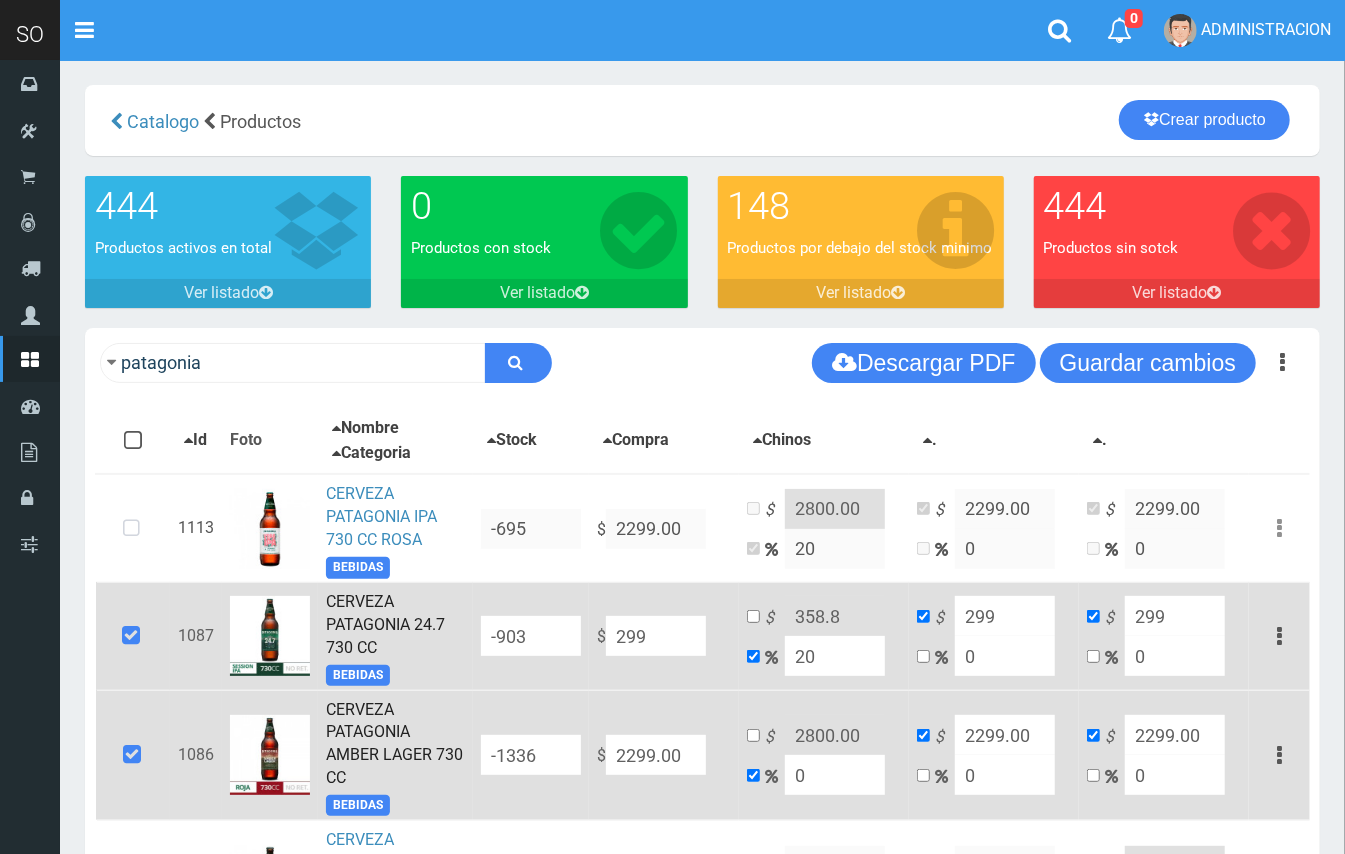 type on "2999" 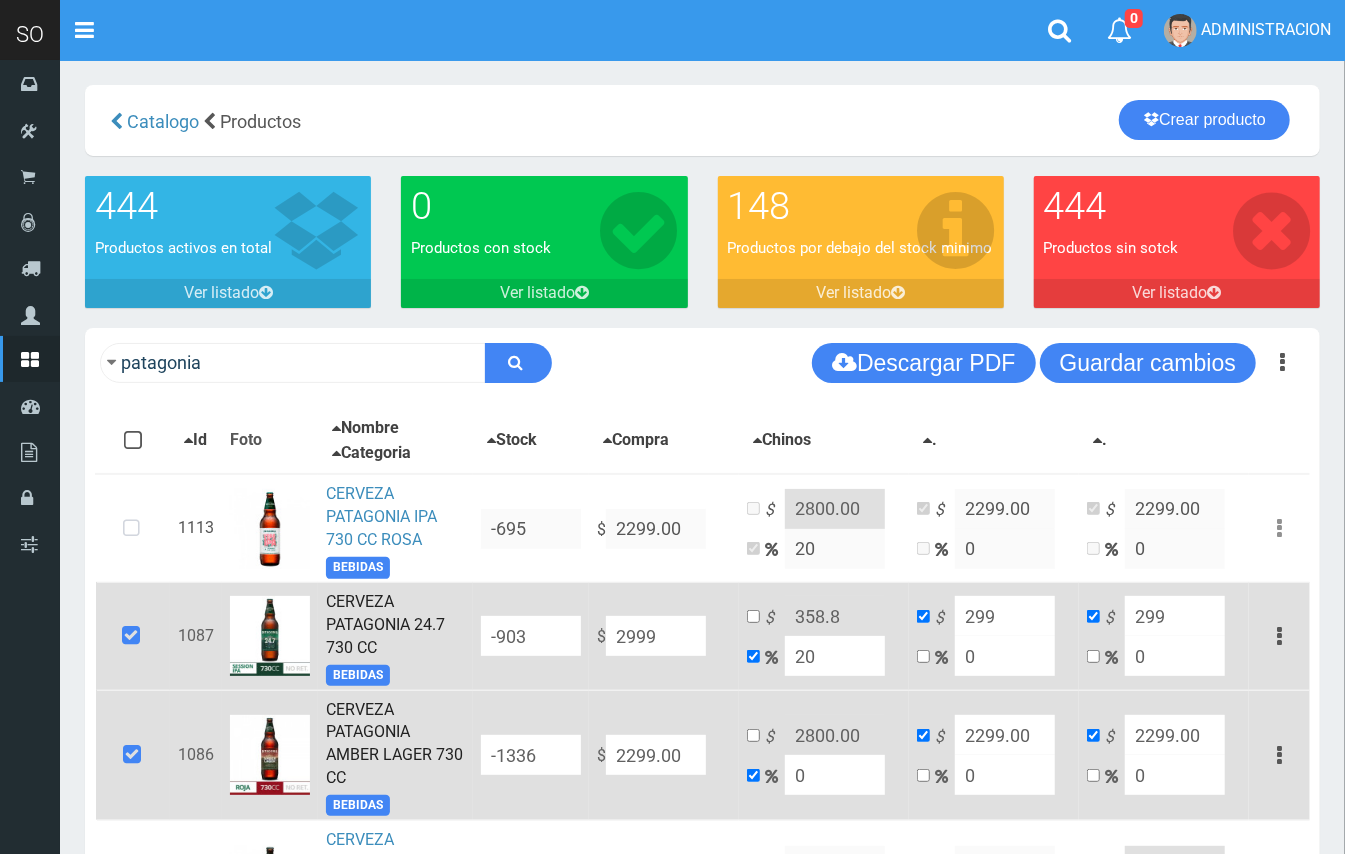 type on "3598.8" 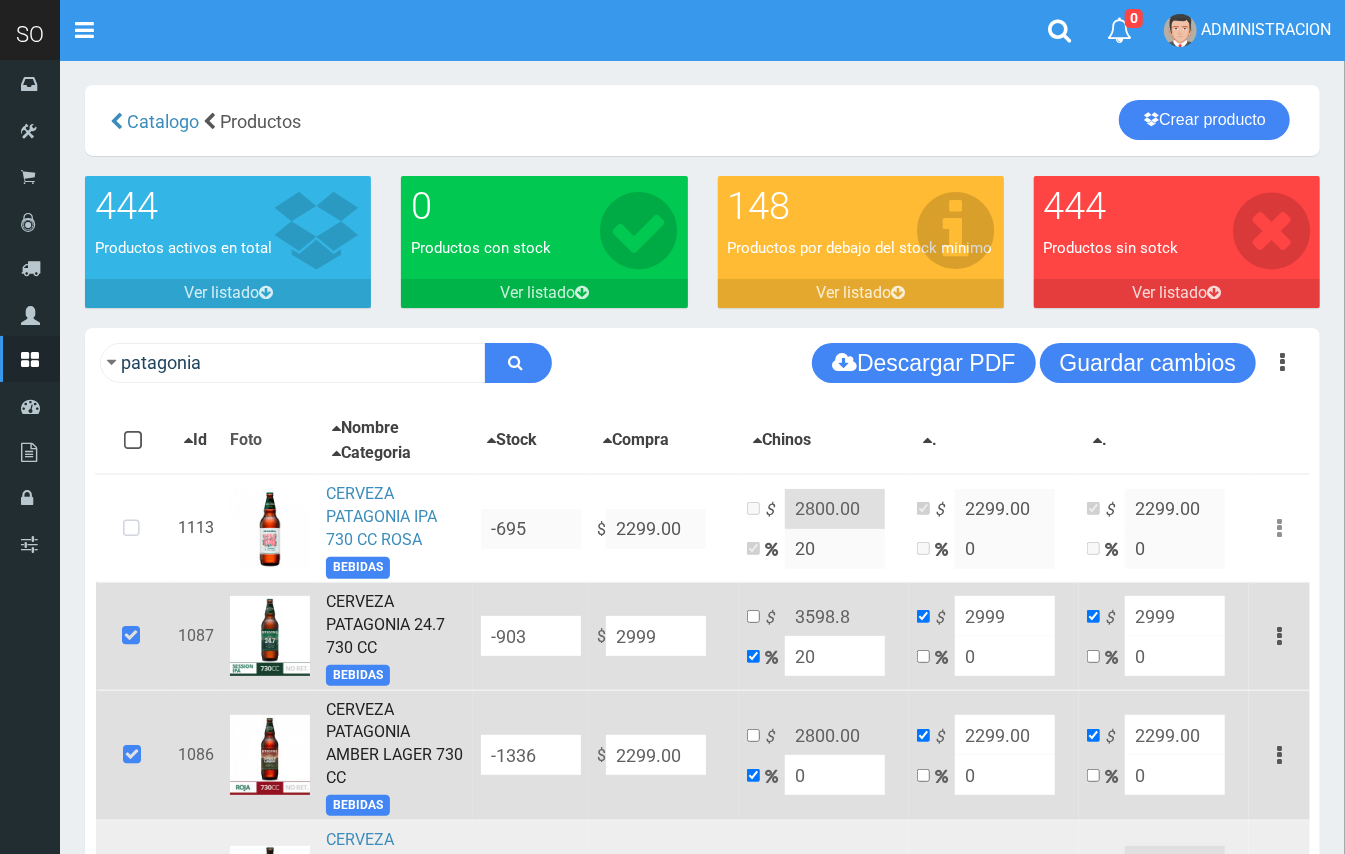 type on "2999" 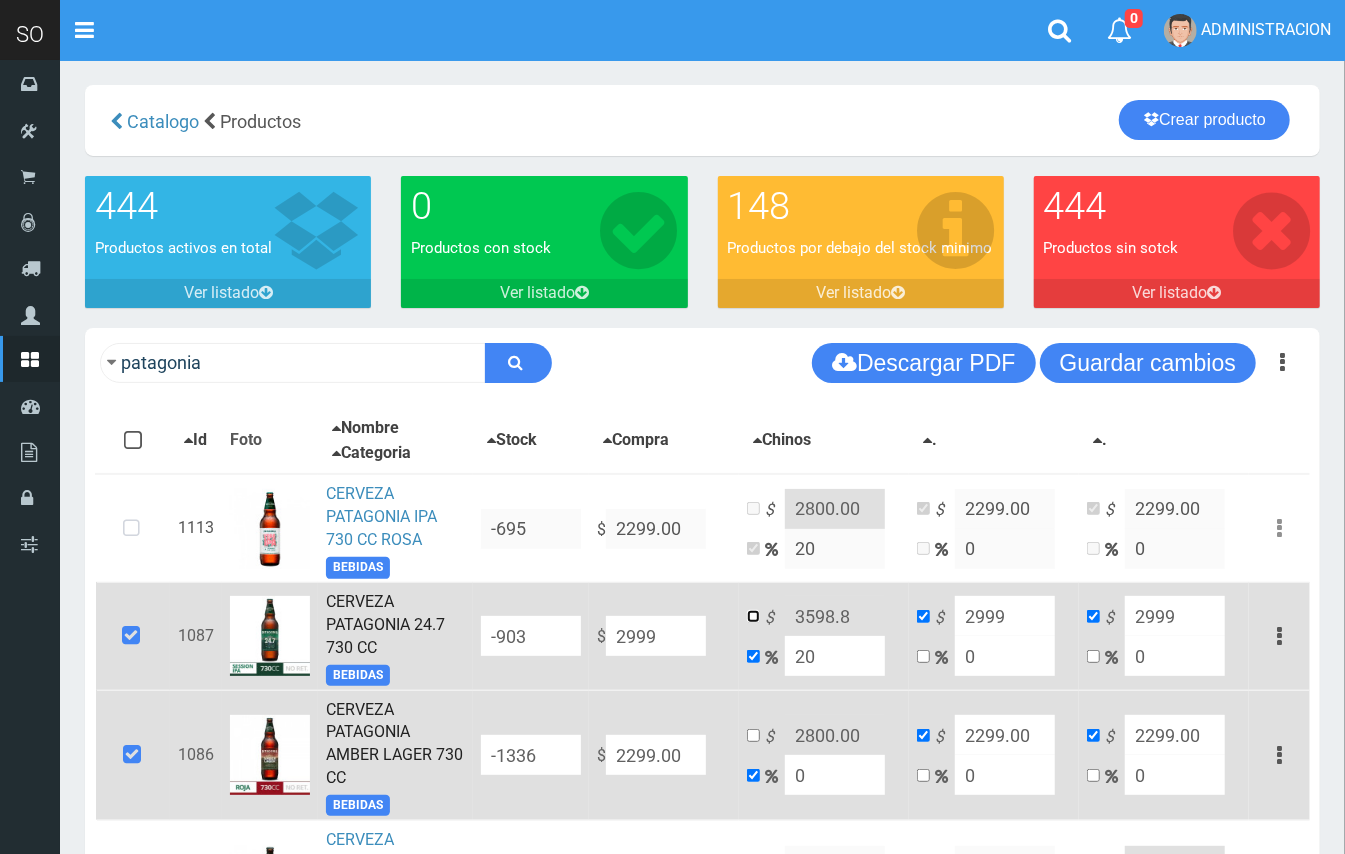 click at bounding box center [753, 616] 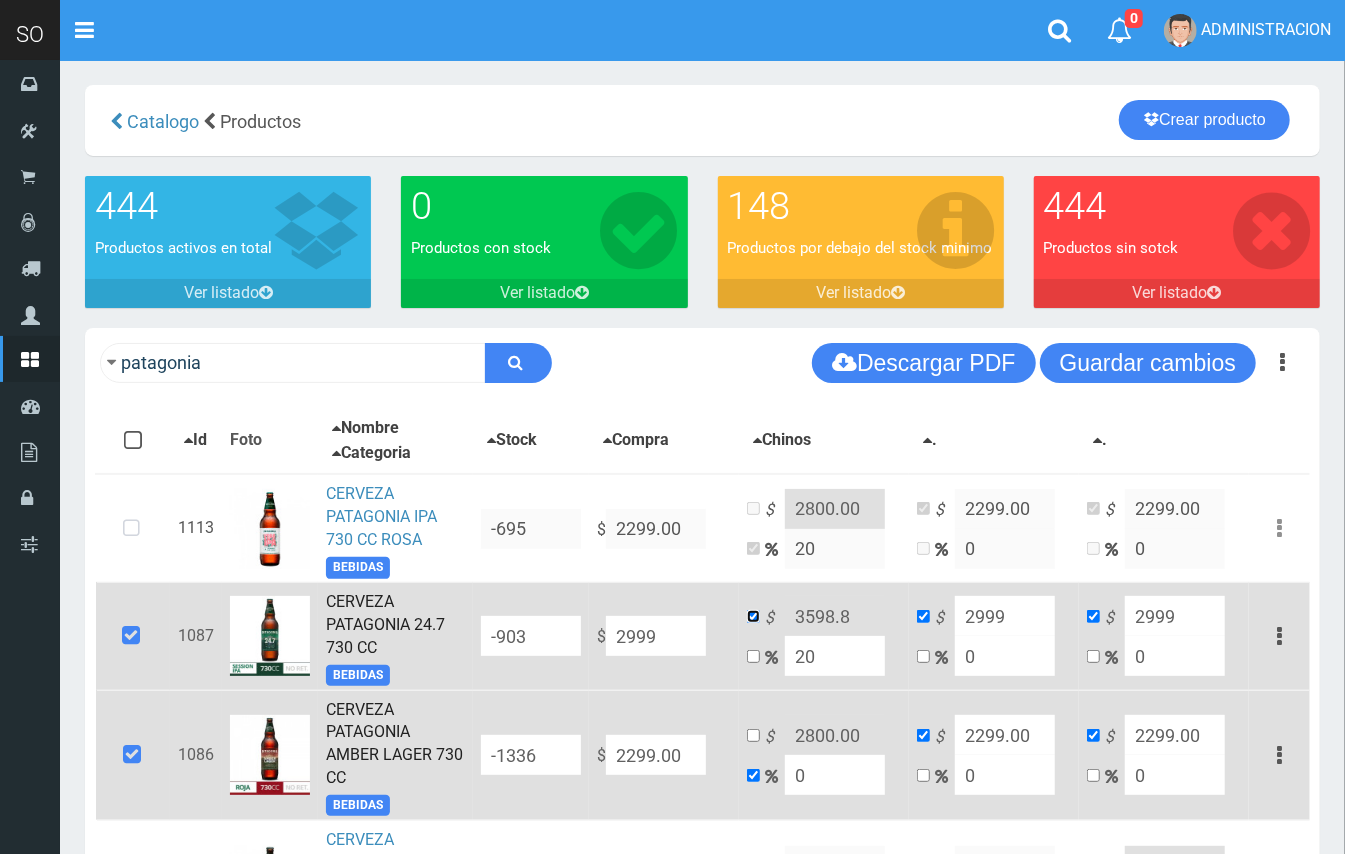 checkbox on "false" 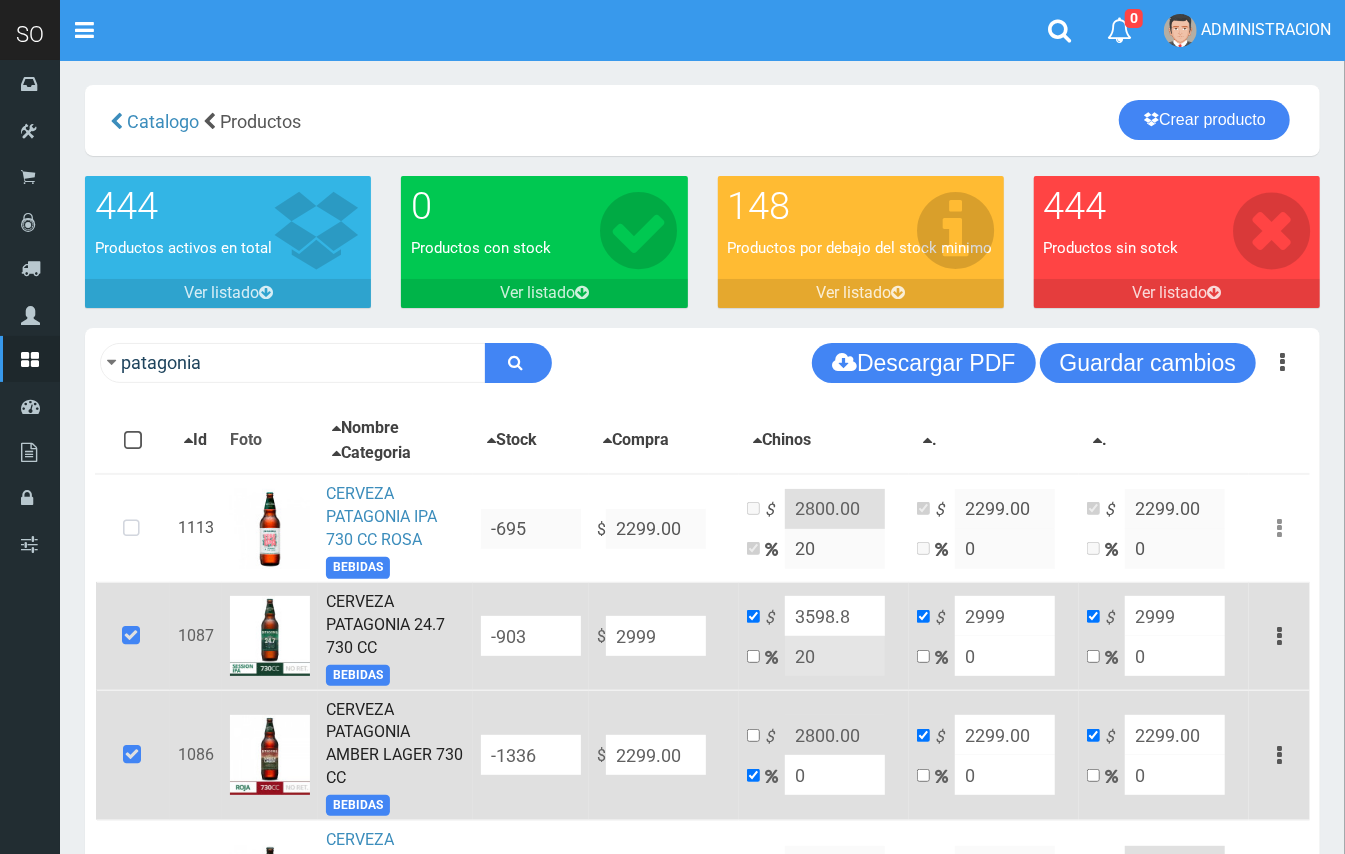 drag, startPoint x: 854, startPoint y: 614, endPoint x: 828, endPoint y: 614, distance: 26 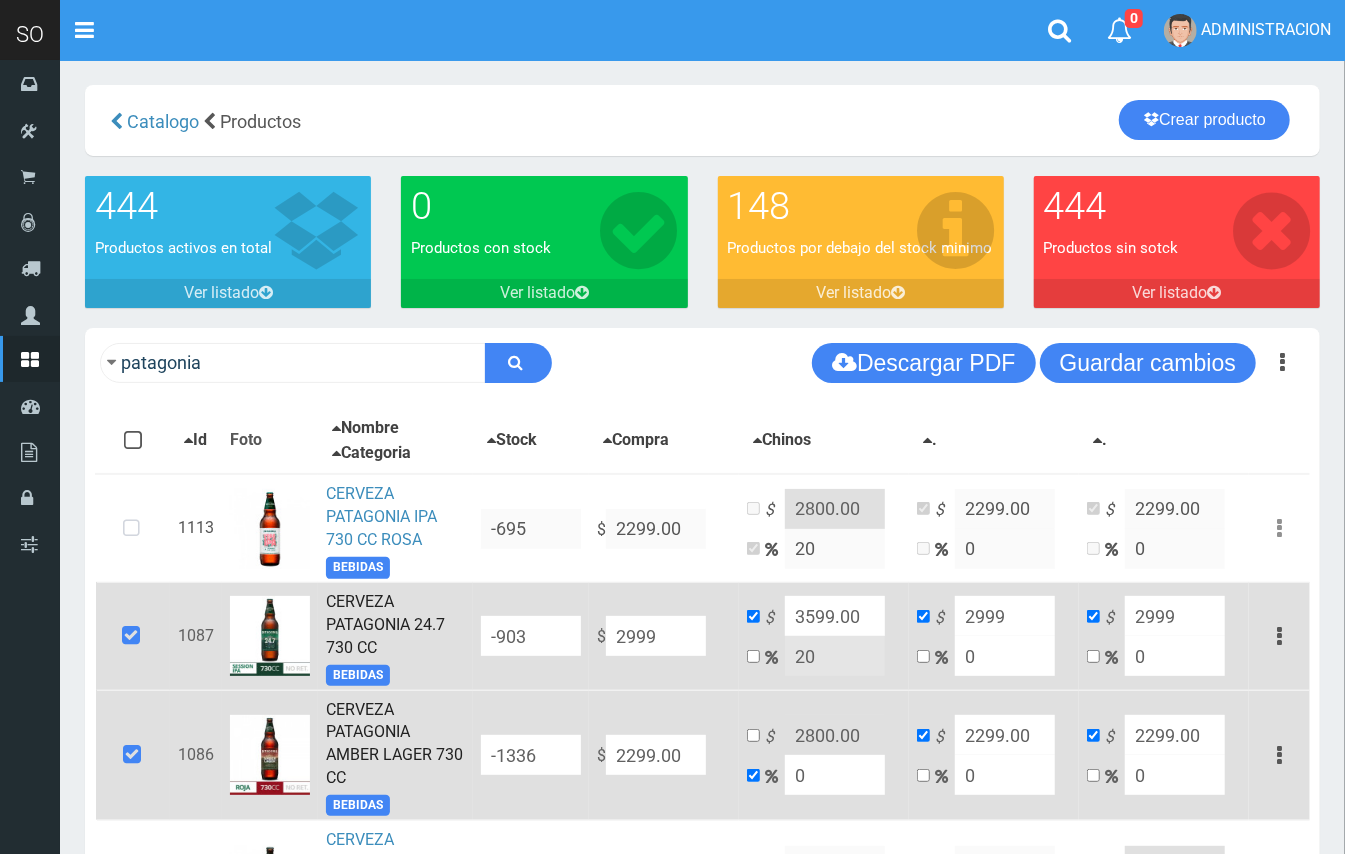 type on "3599.00" 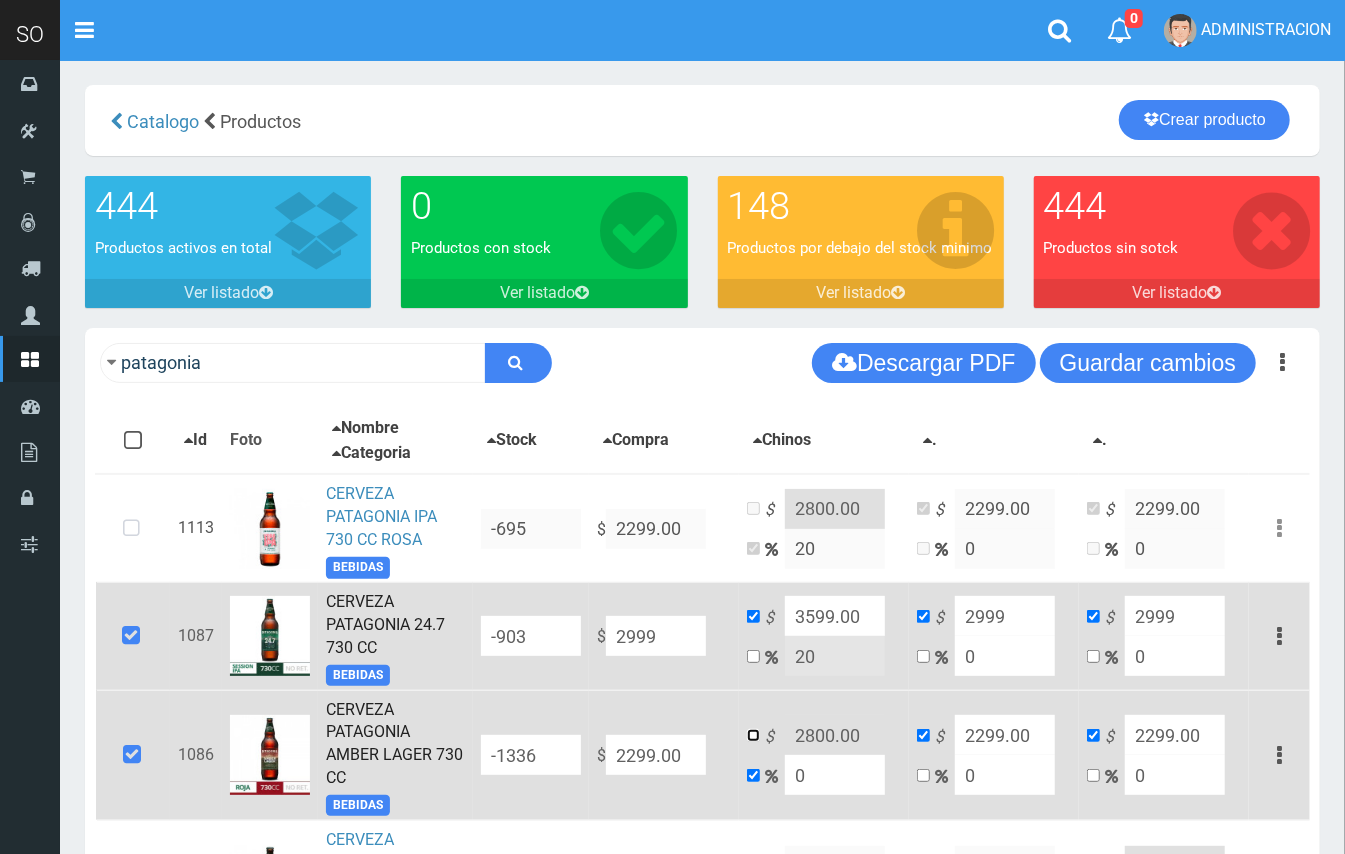 click at bounding box center (753, 735) 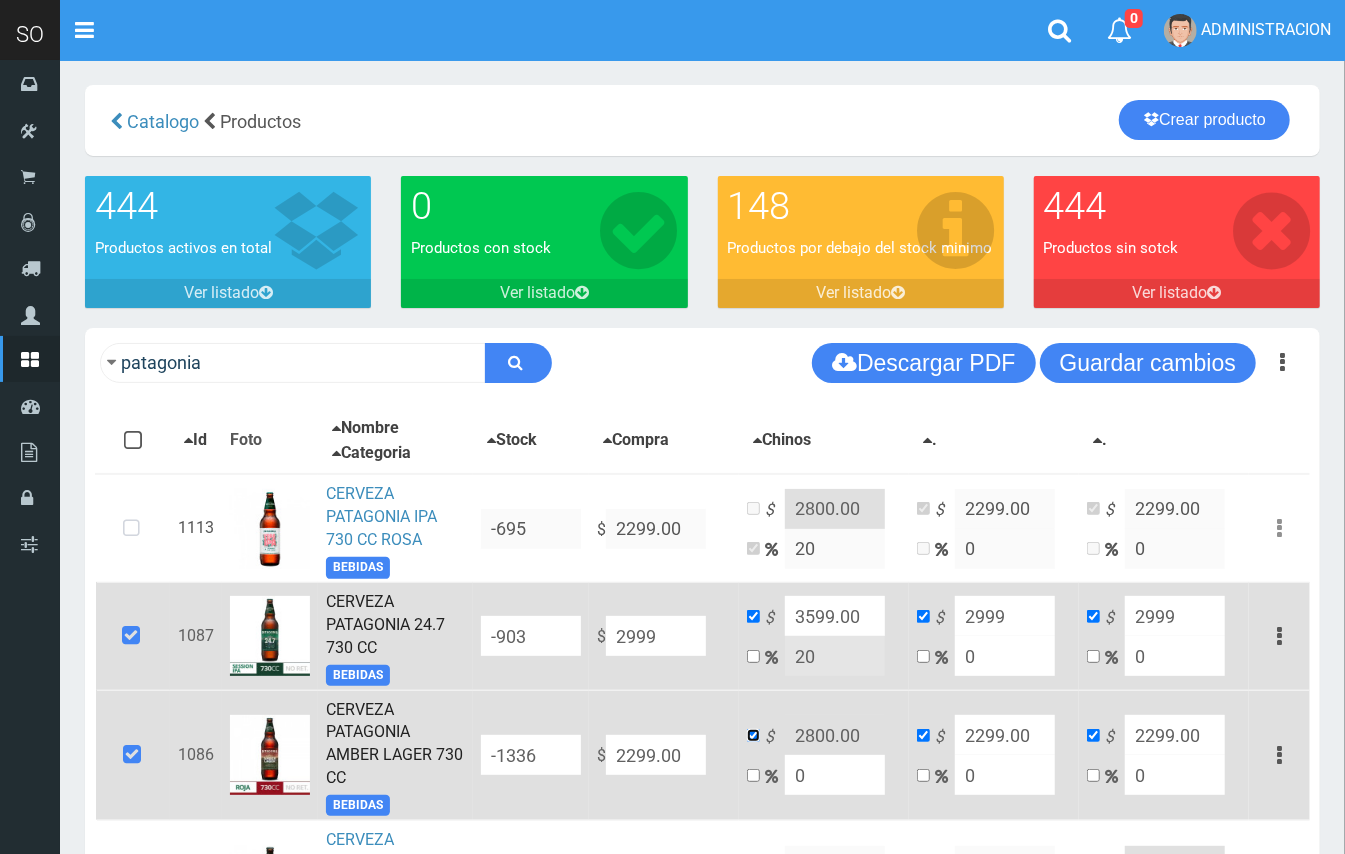 checkbox on "false" 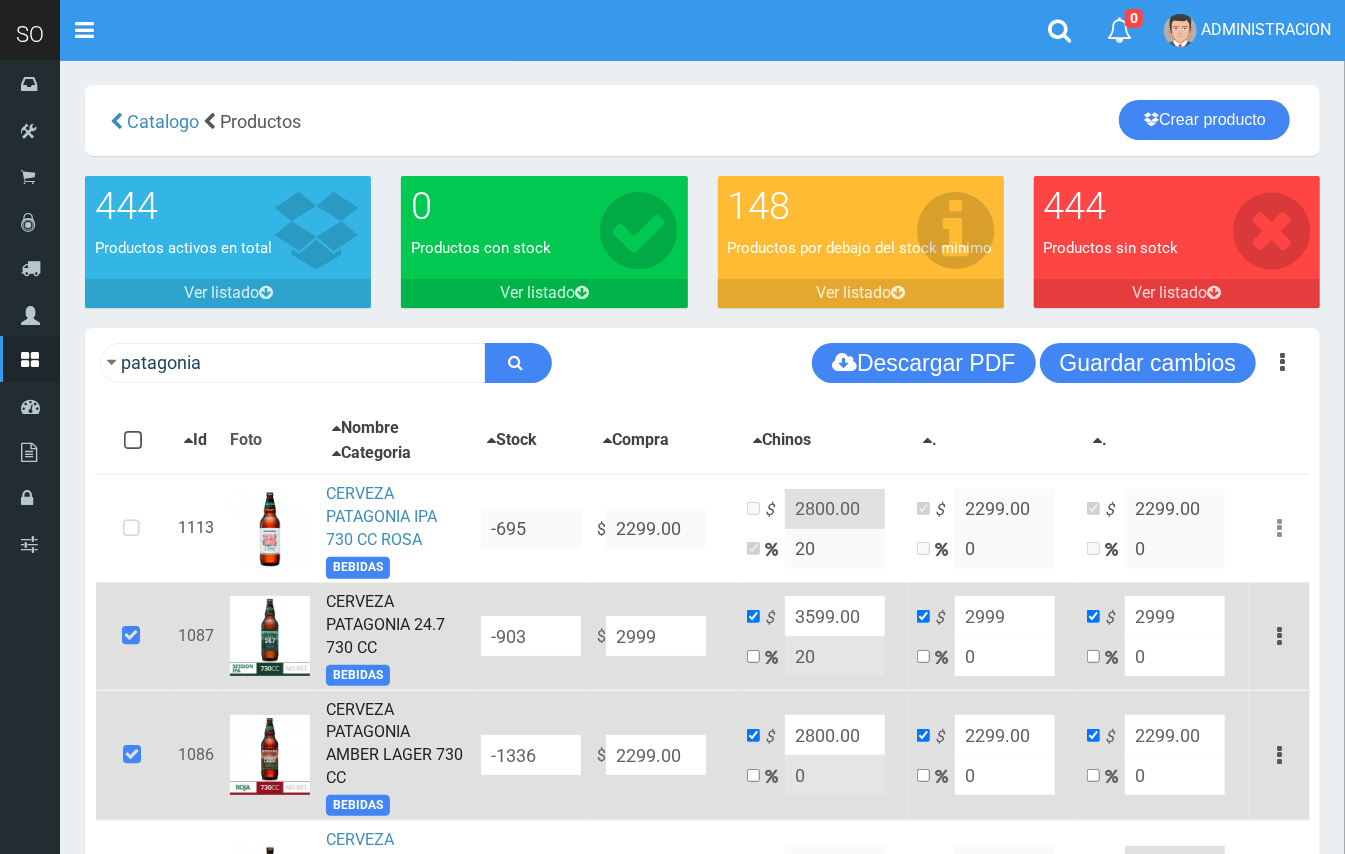 drag, startPoint x: 864, startPoint y: 738, endPoint x: 793, endPoint y: 737, distance: 71.00704 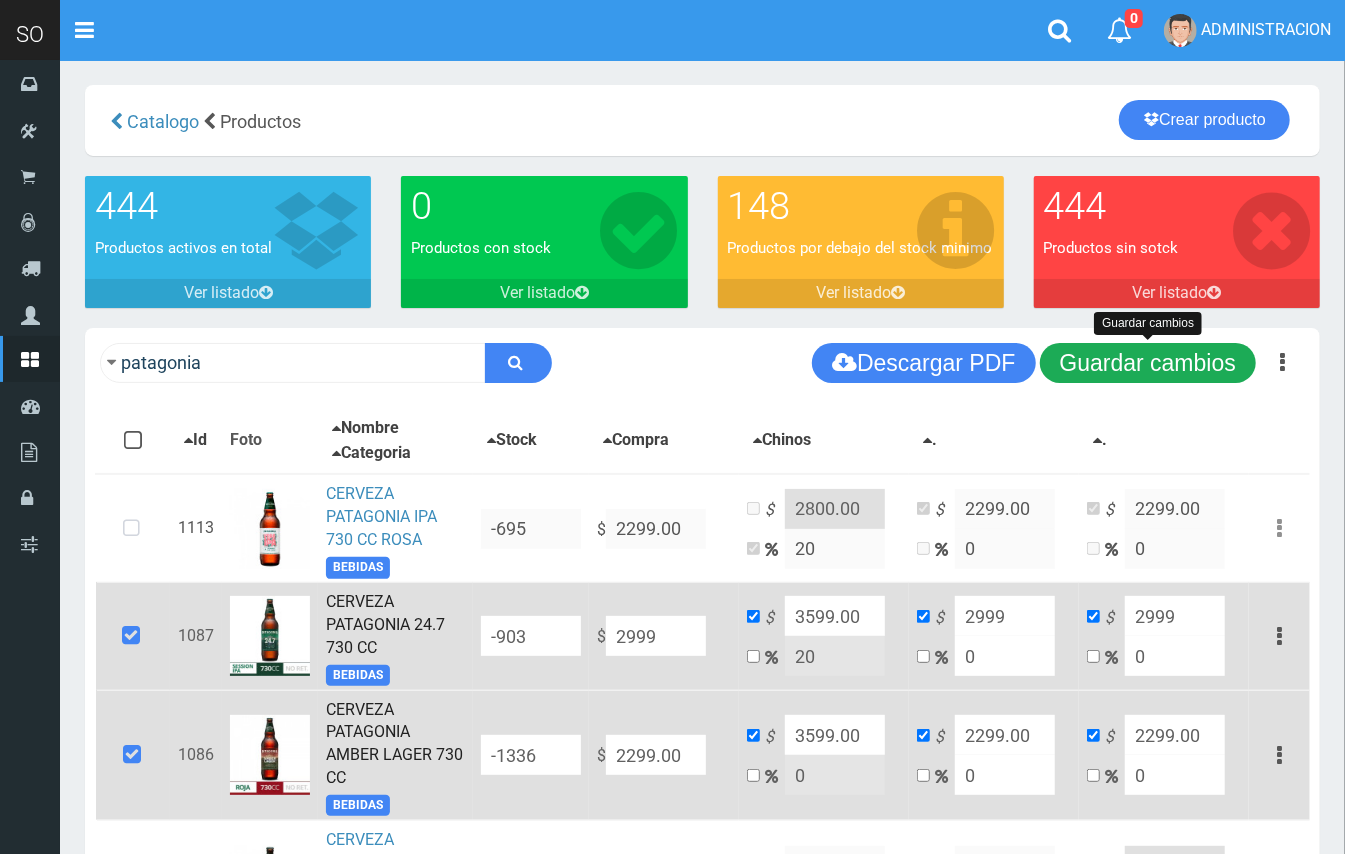 type on "3599.00" 